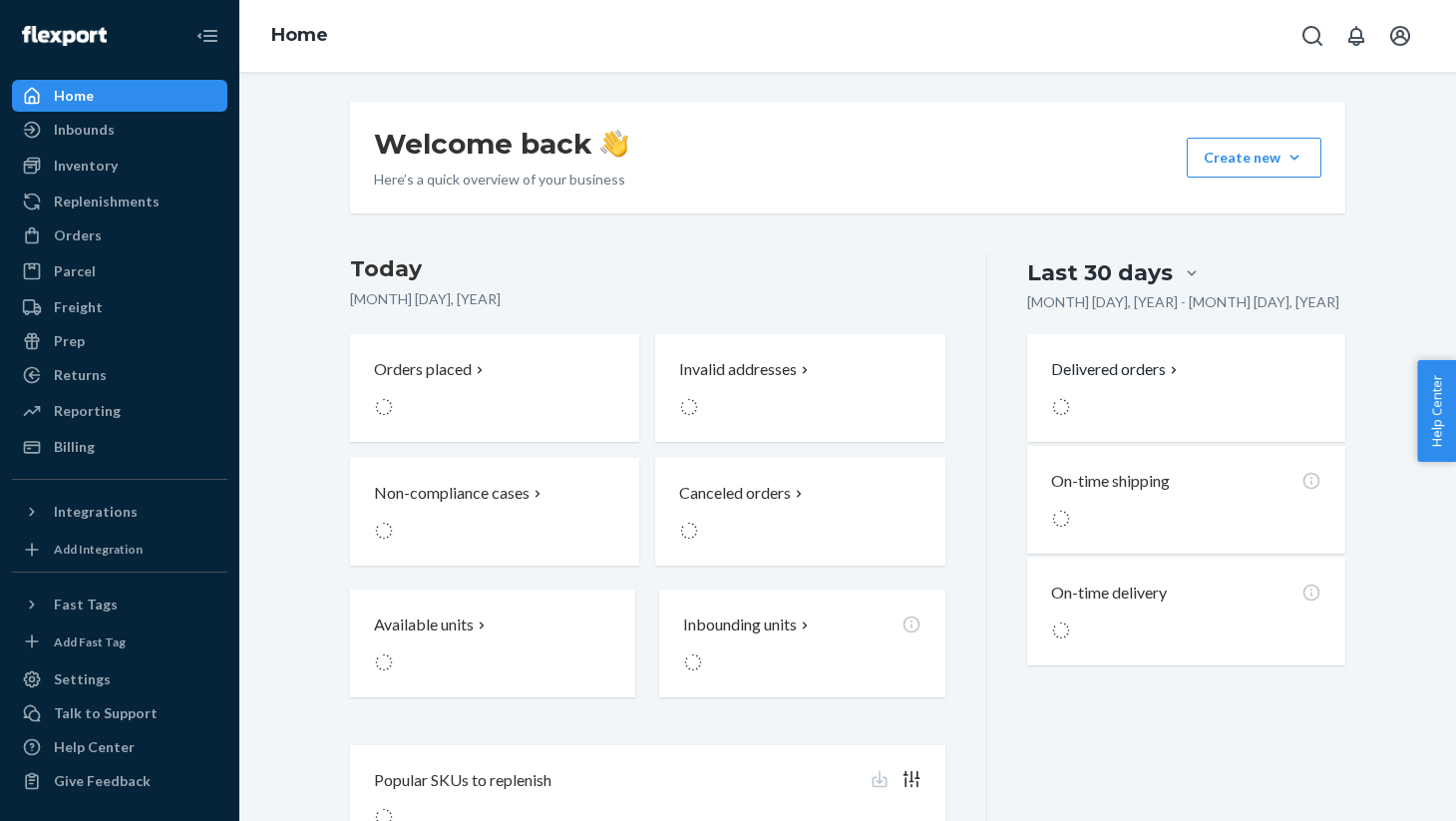 scroll, scrollTop: 0, scrollLeft: 0, axis: both 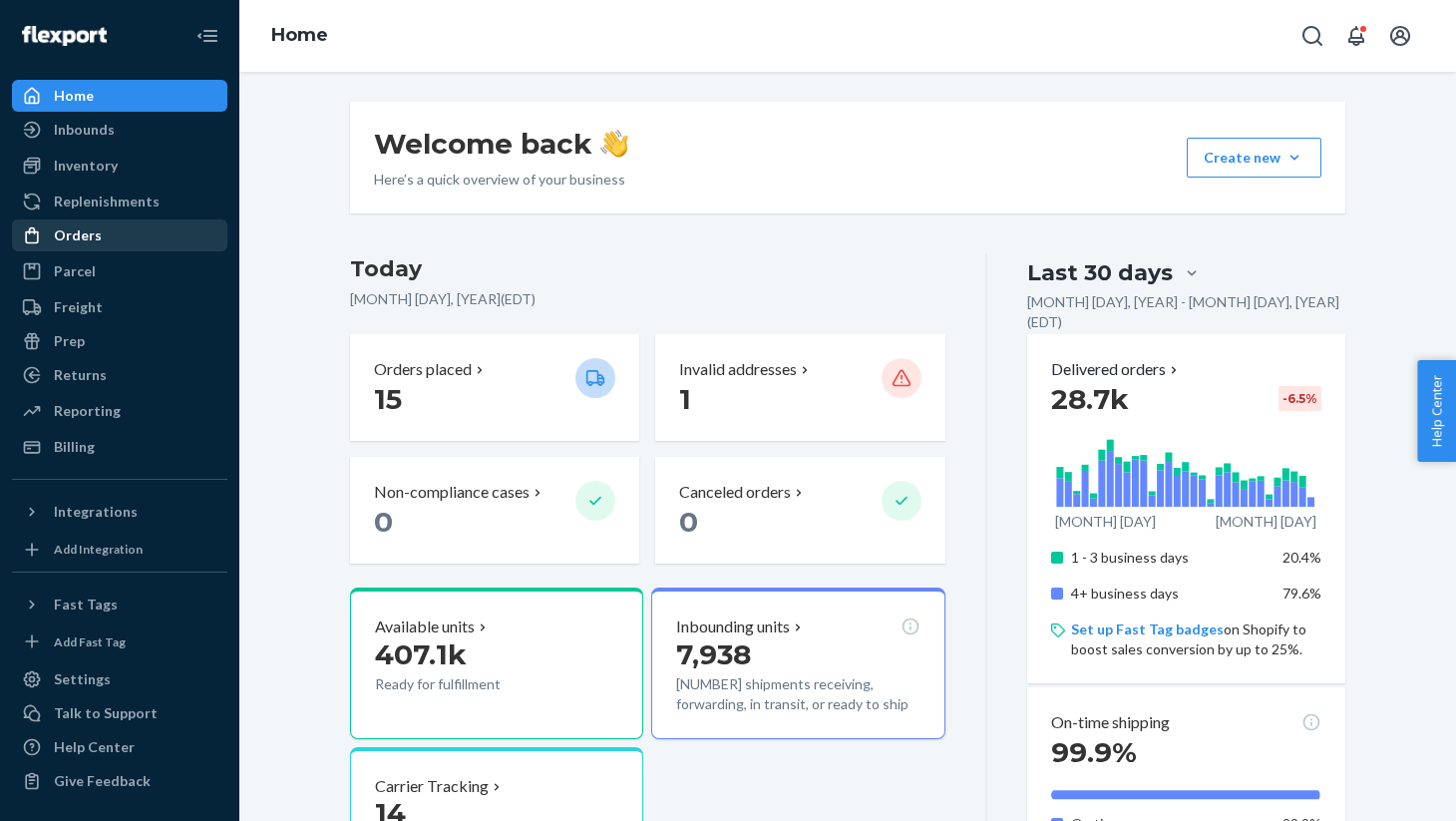 click on "Orders" at bounding box center (120, 235) 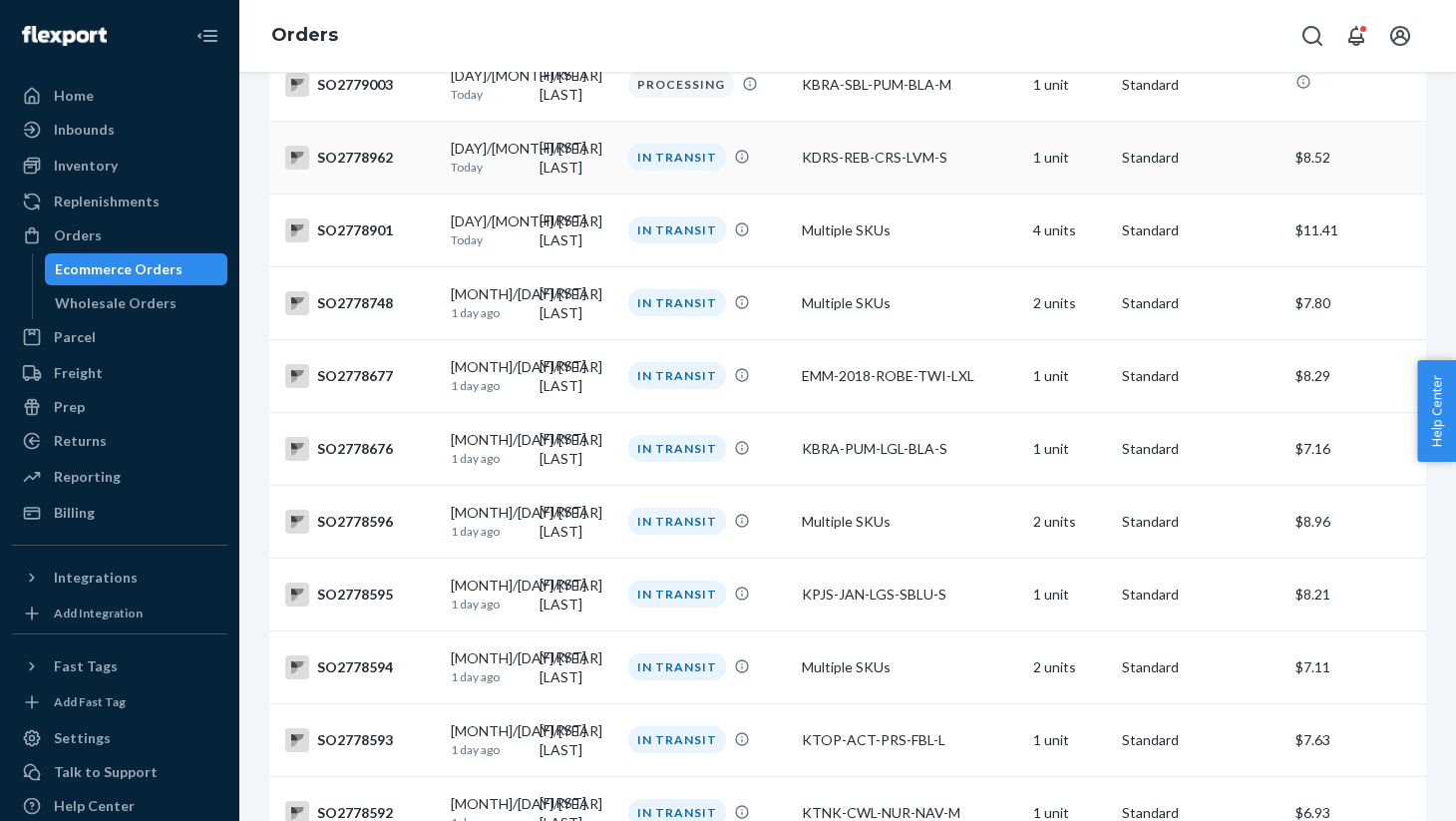 scroll, scrollTop: 1376, scrollLeft: 0, axis: vertical 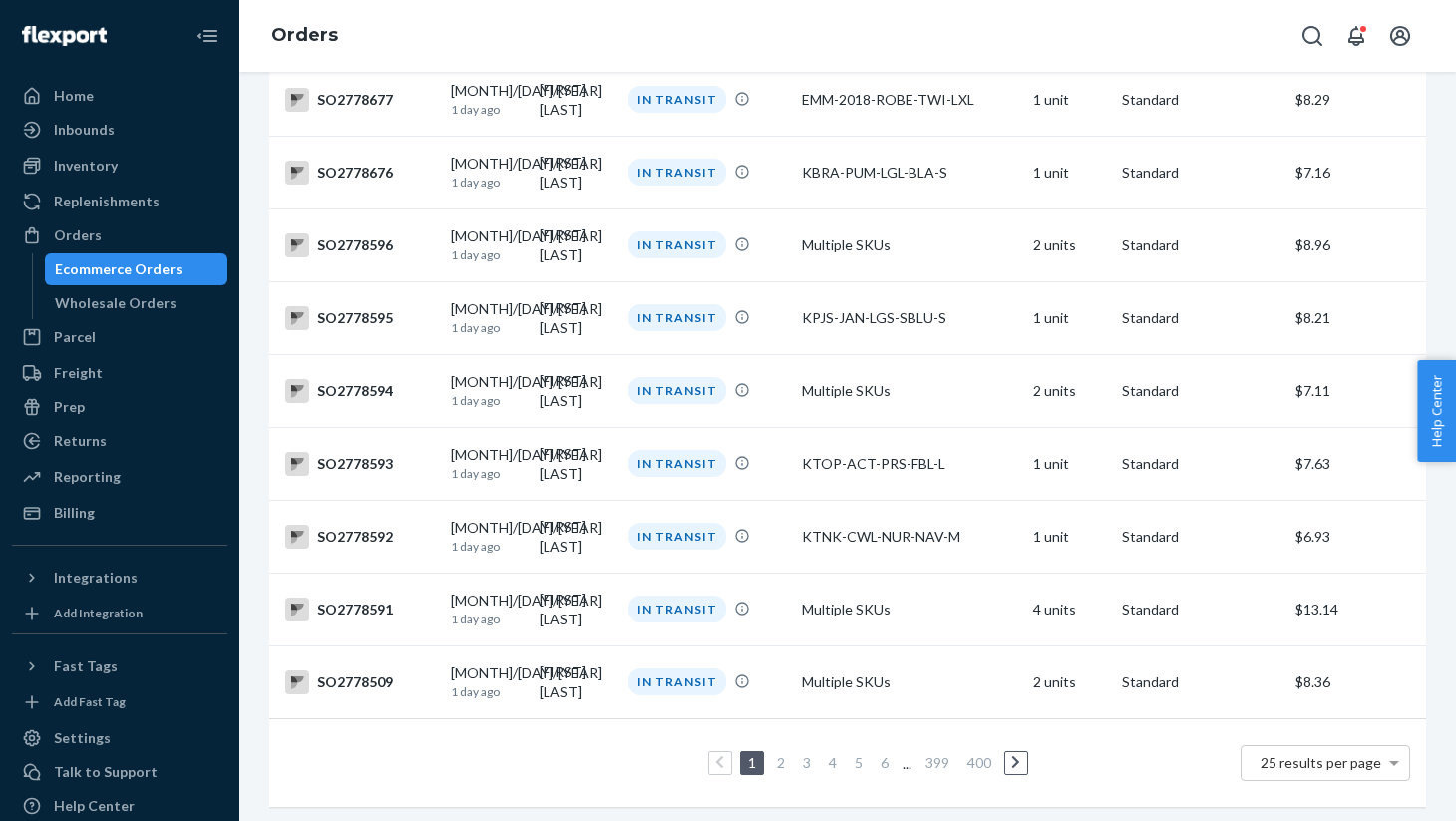 click on "2" at bounding box center (781, 762) 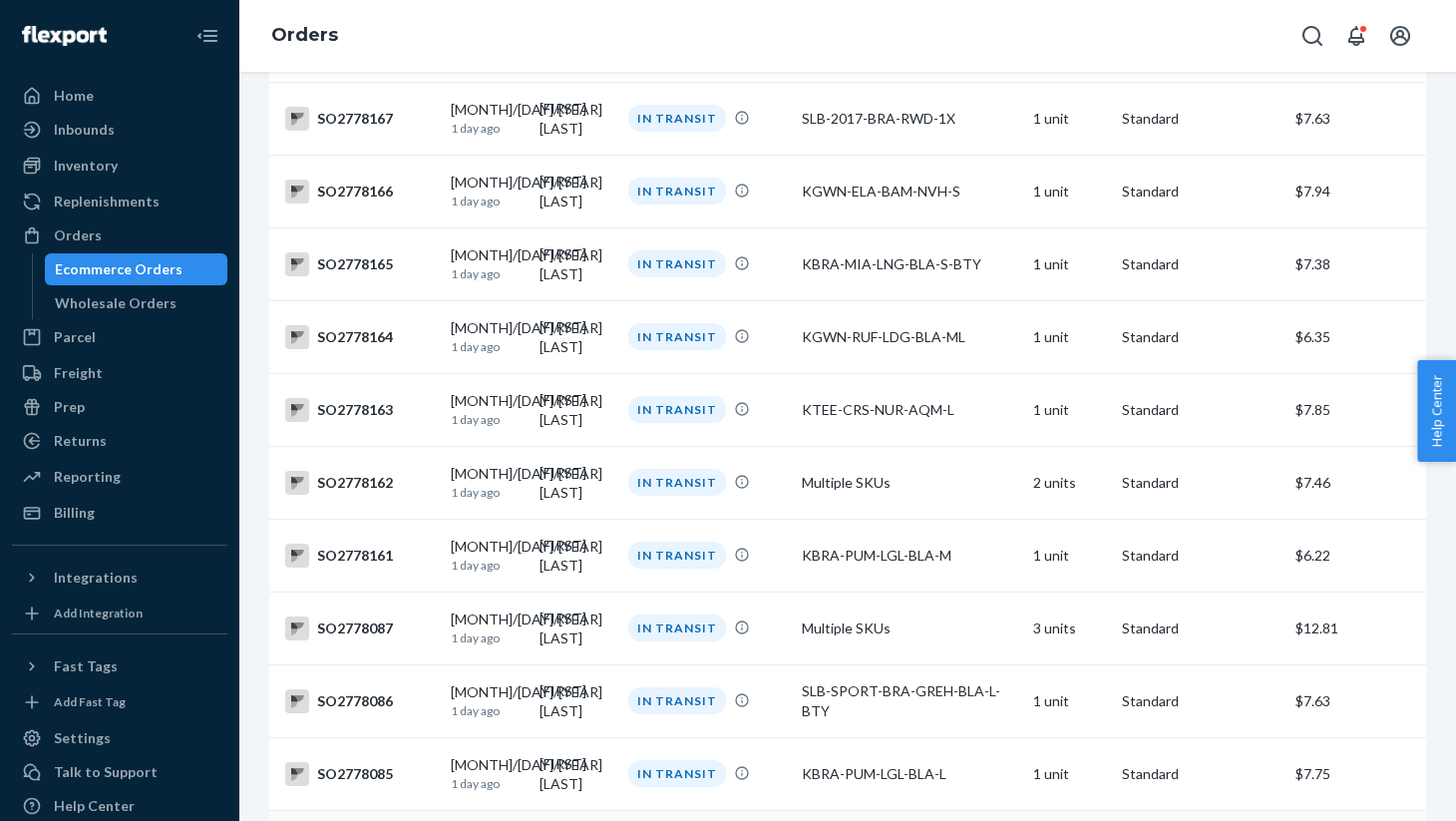 scroll, scrollTop: 1373, scrollLeft: 0, axis: vertical 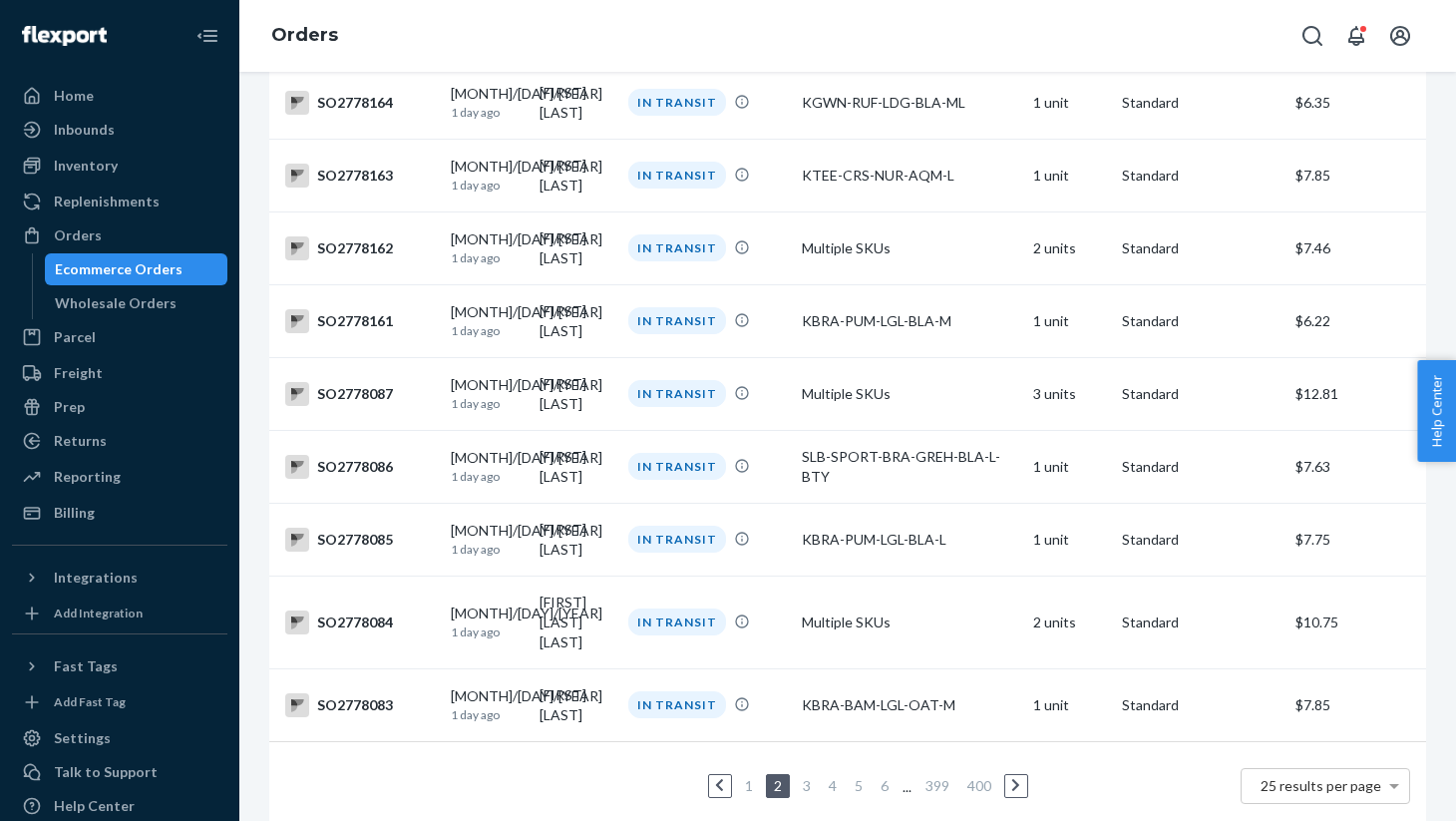 click on "3" at bounding box center [807, 785] 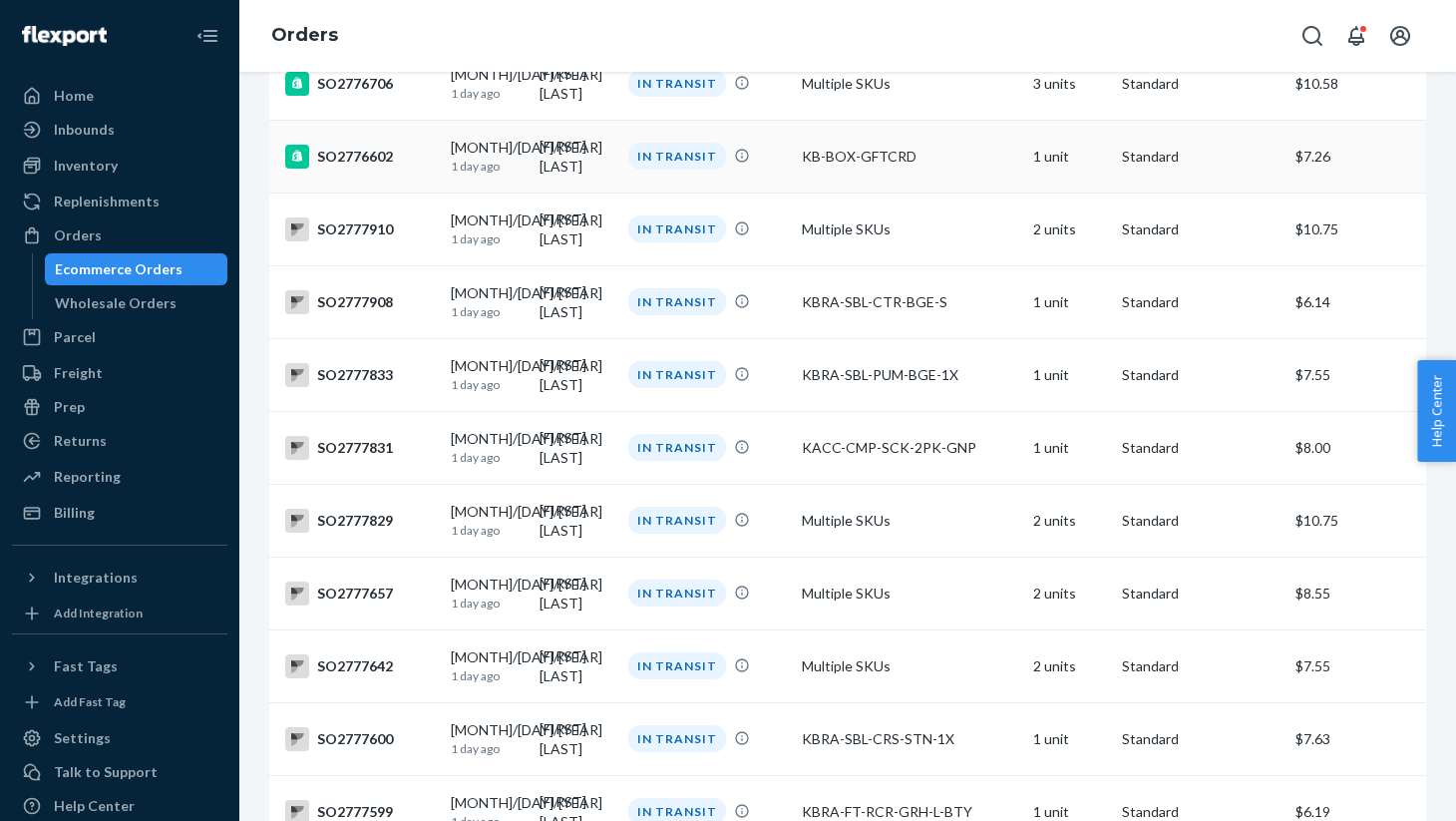 scroll, scrollTop: 1396, scrollLeft: 0, axis: vertical 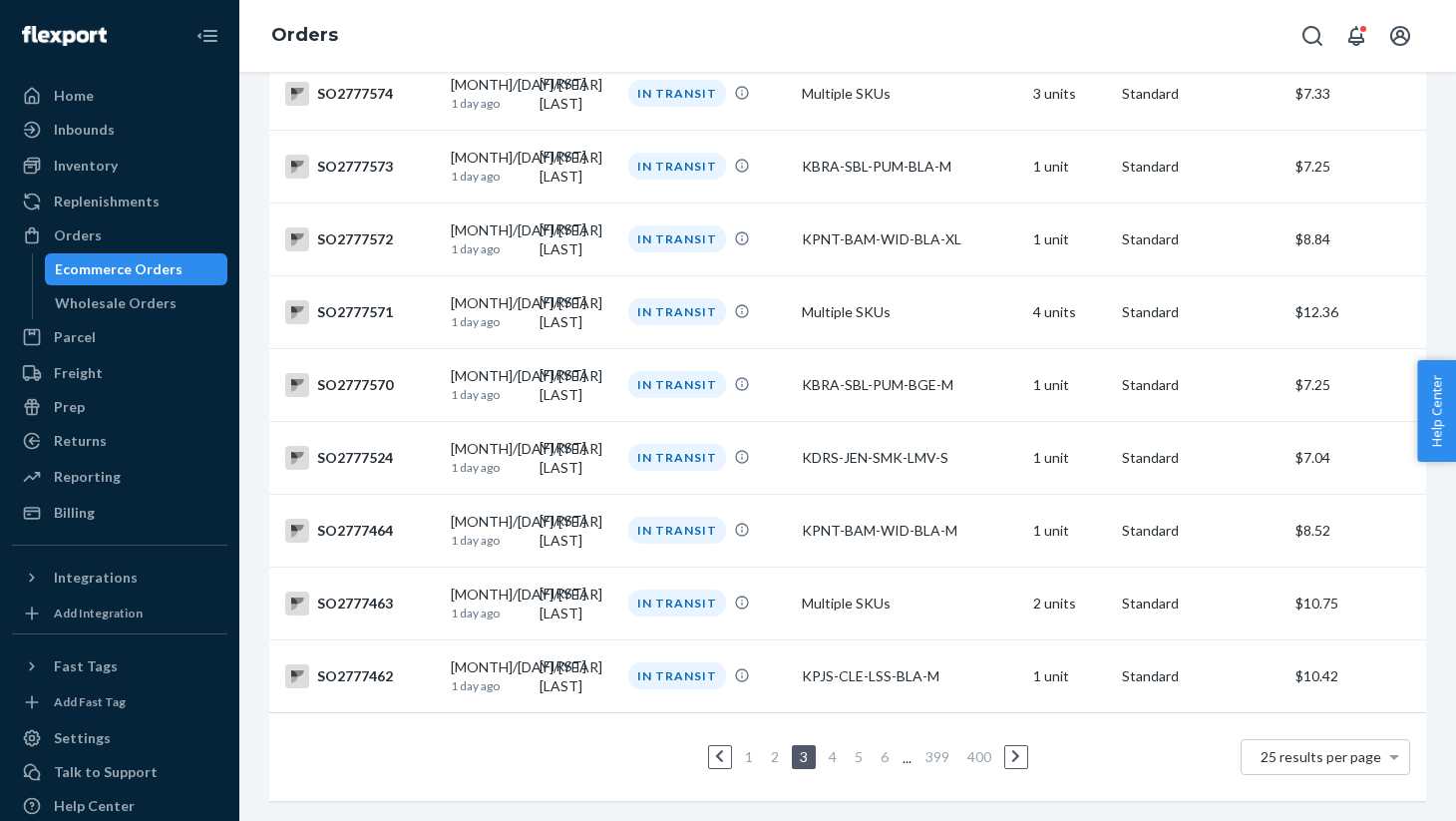 click on "4" at bounding box center [833, 756] 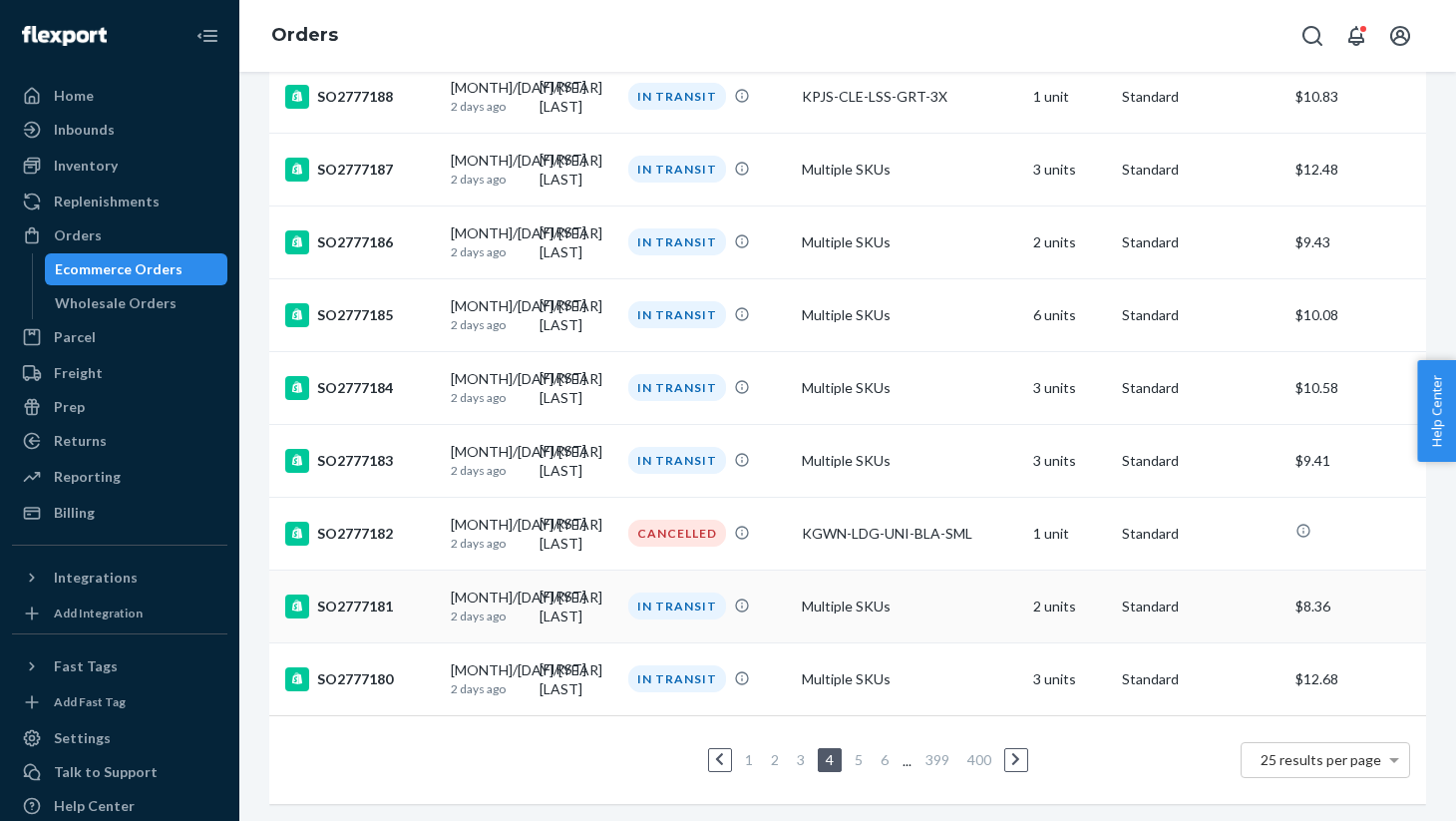 scroll, scrollTop: 1436, scrollLeft: 0, axis: vertical 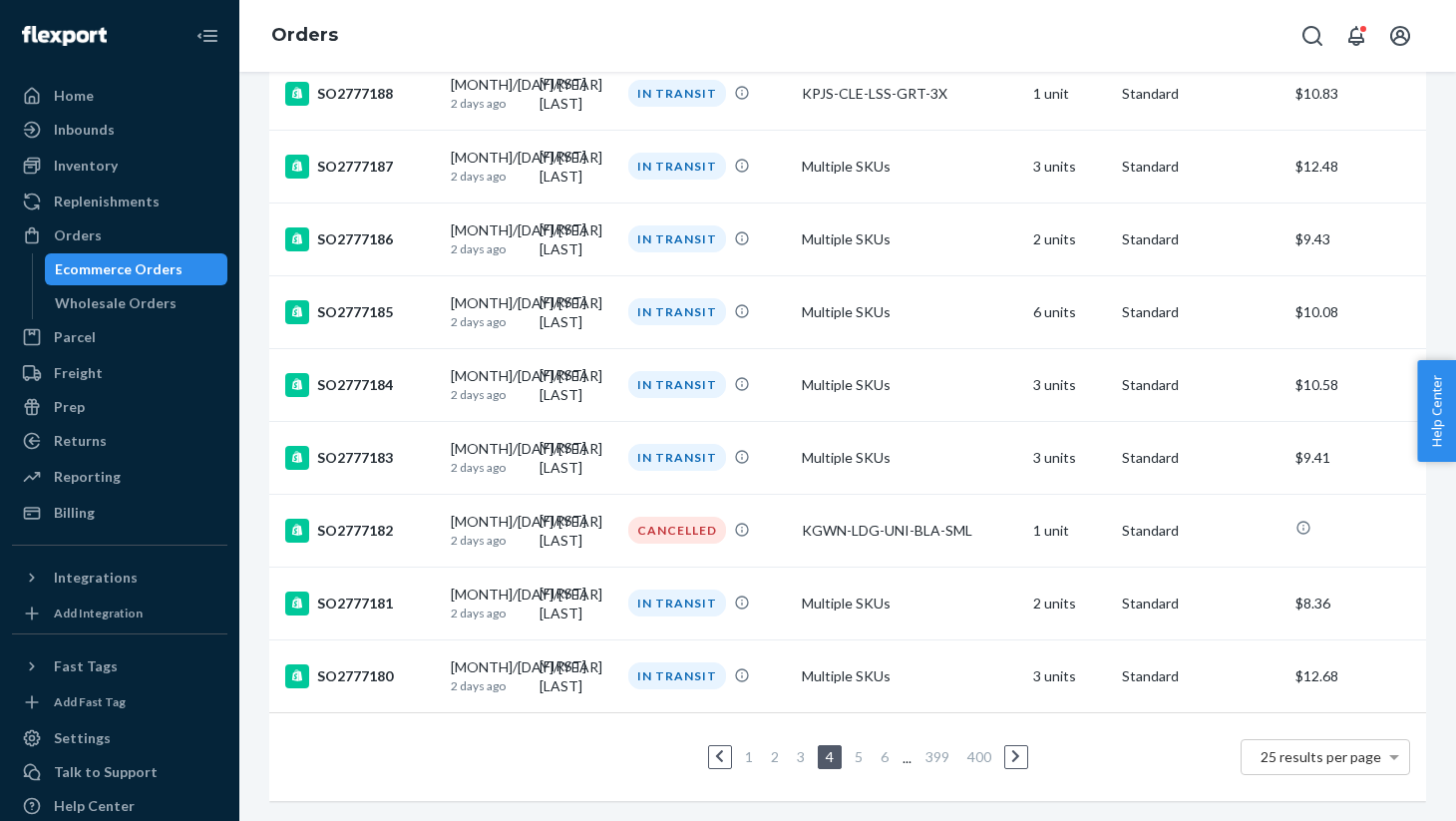 click on "3" at bounding box center [801, 756] 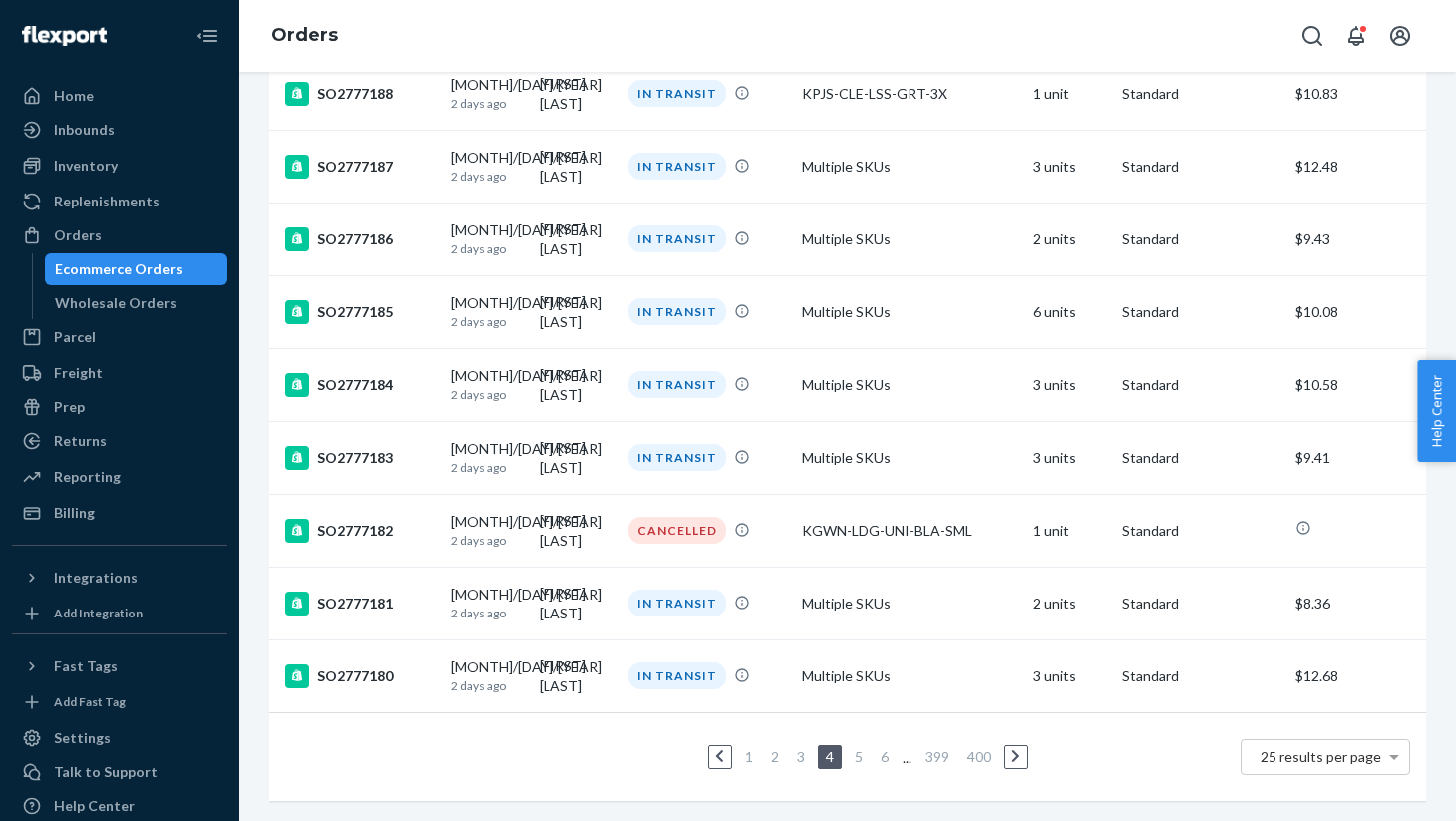 scroll, scrollTop: 0, scrollLeft: 0, axis: both 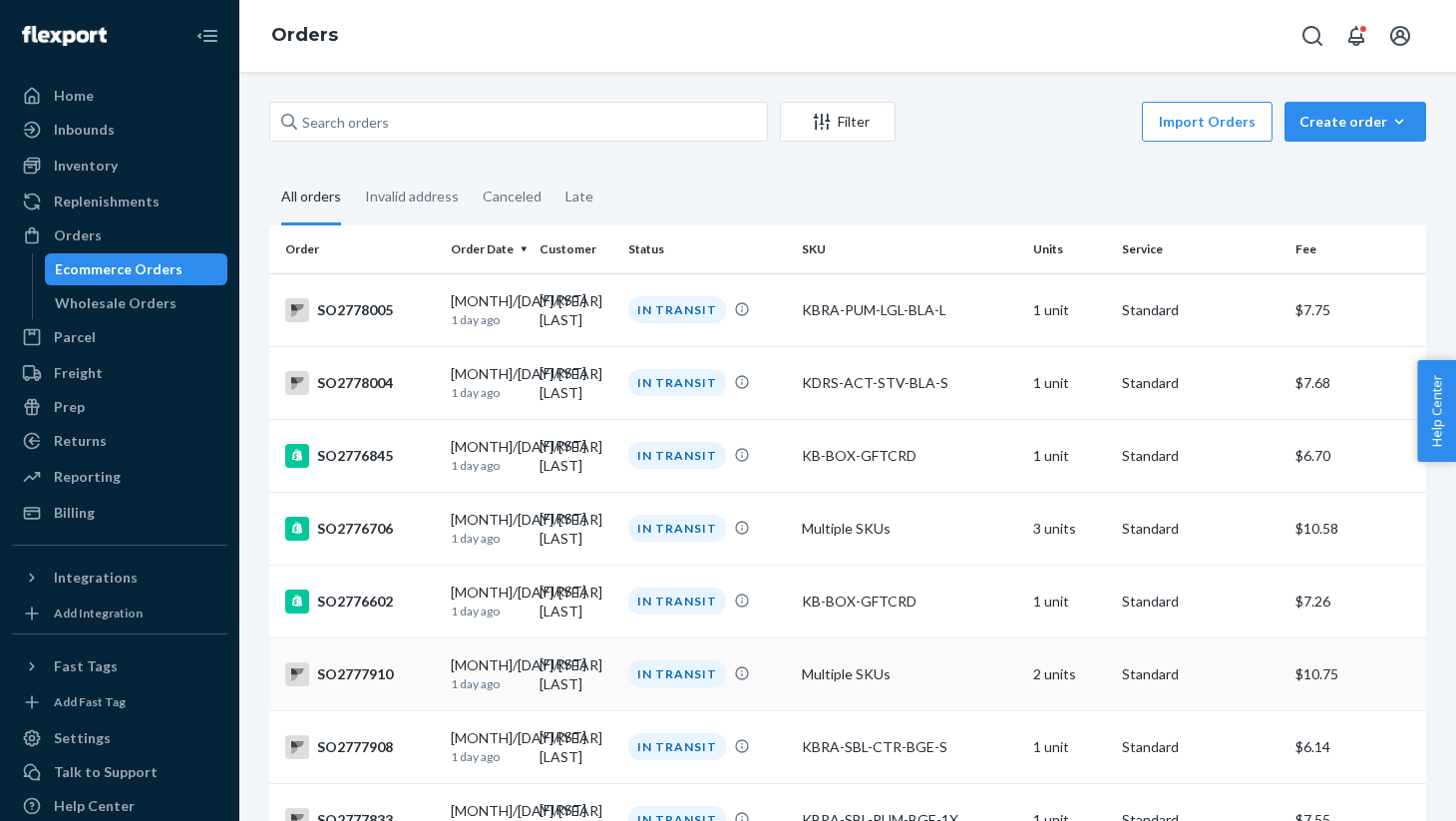 click on "SO2777910" at bounding box center [360, 674] 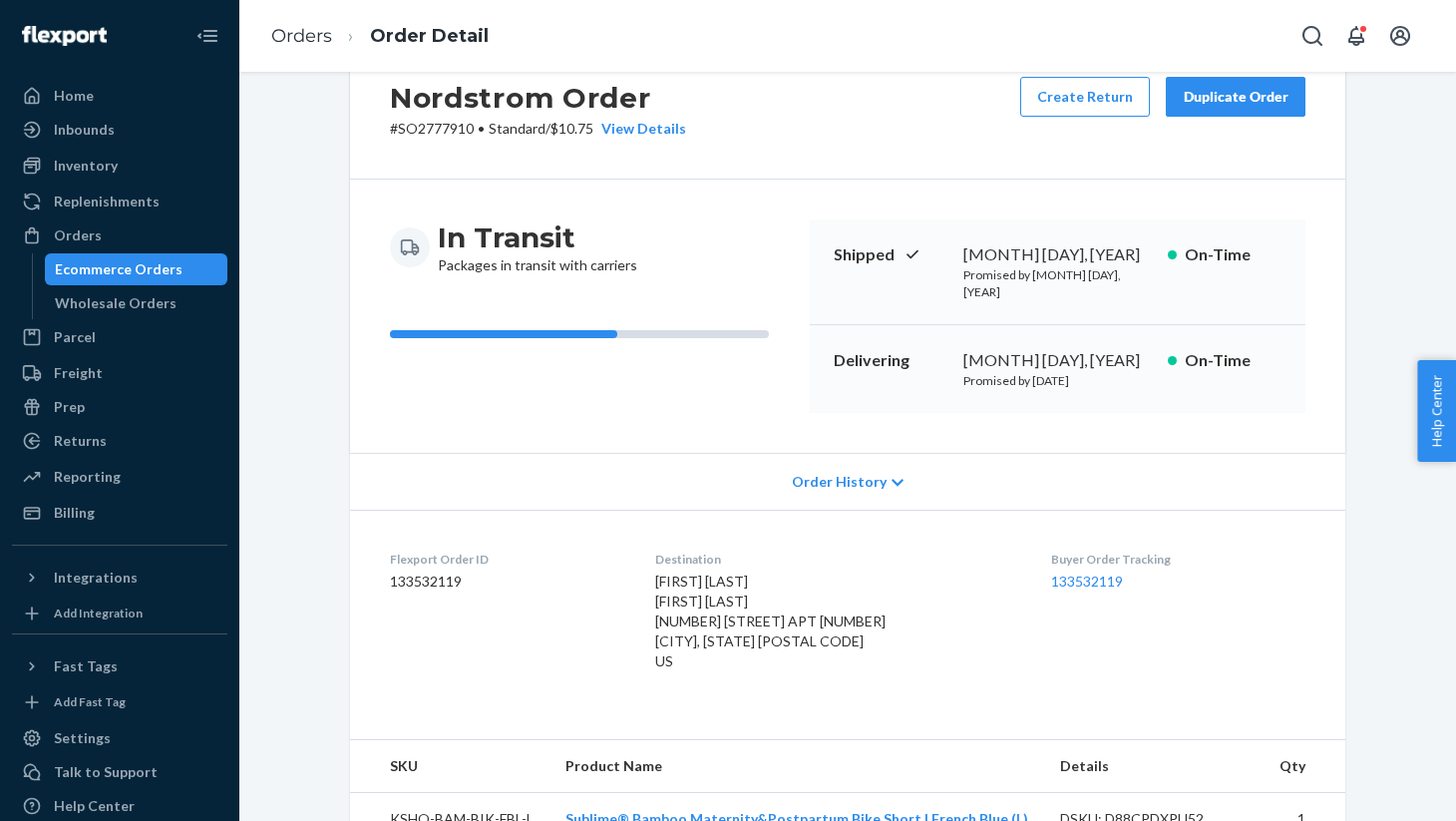 scroll, scrollTop: 0, scrollLeft: 0, axis: both 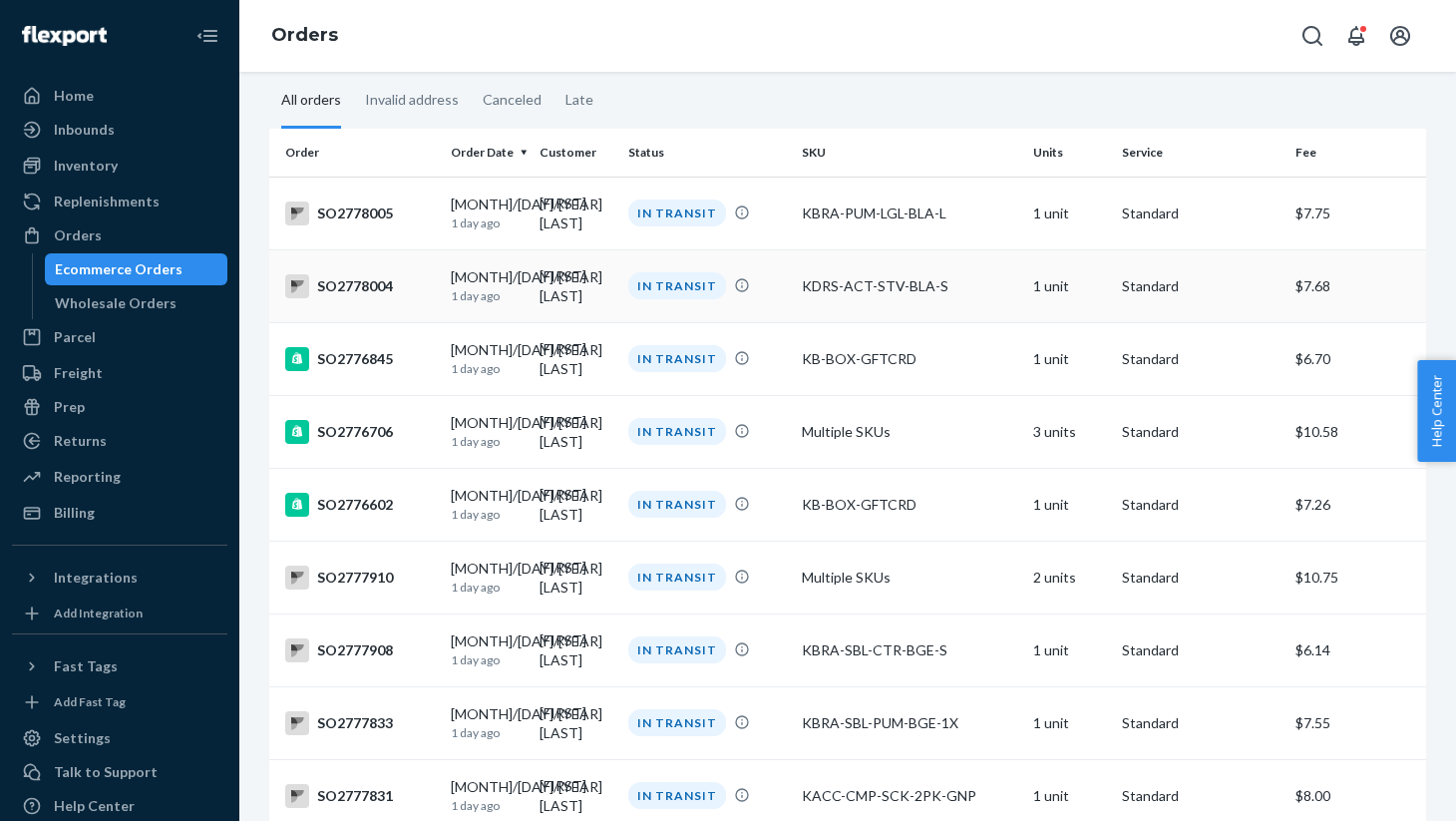 click on "SO2778004" at bounding box center (360, 286) 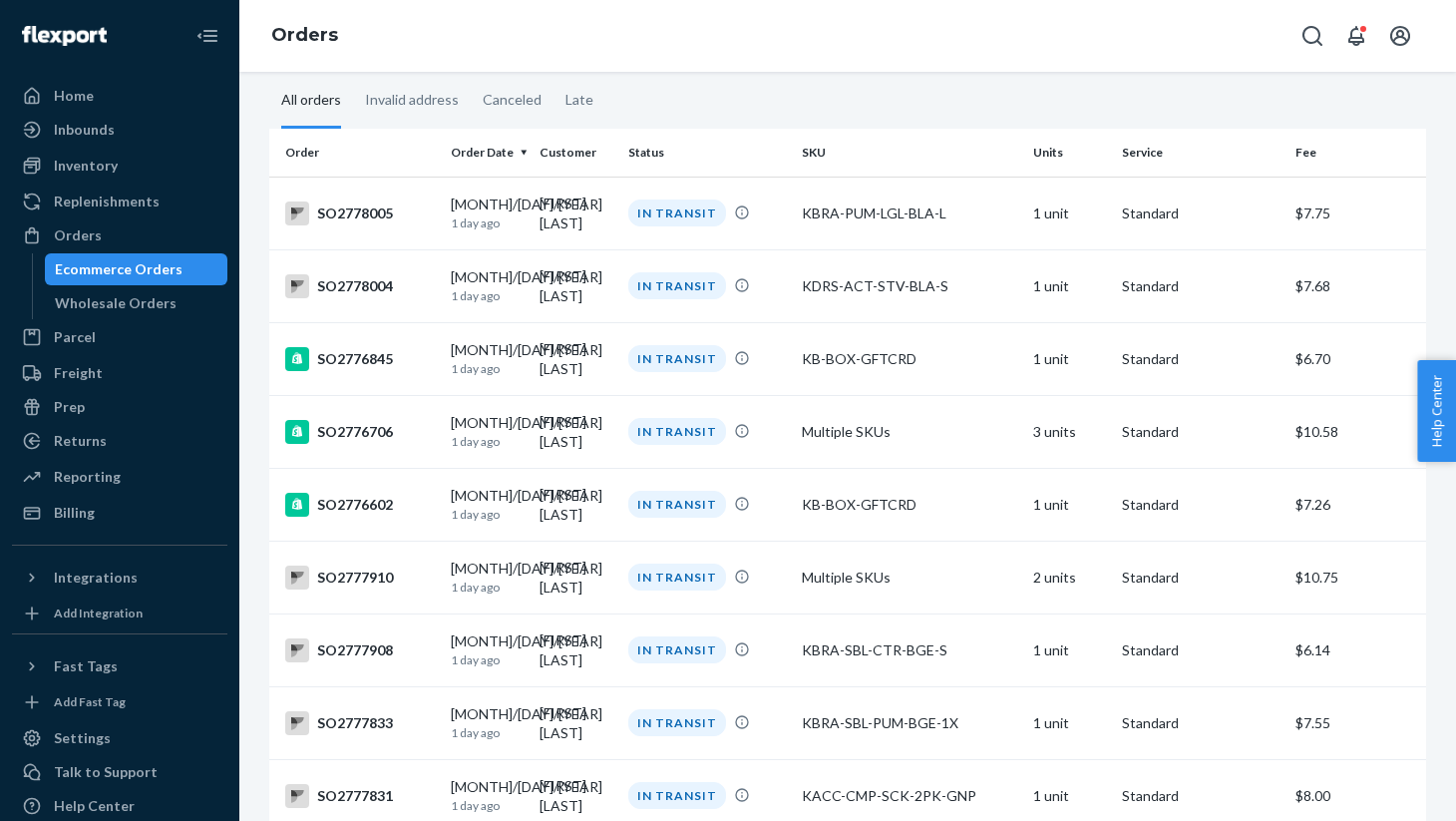 scroll, scrollTop: 0, scrollLeft: 0, axis: both 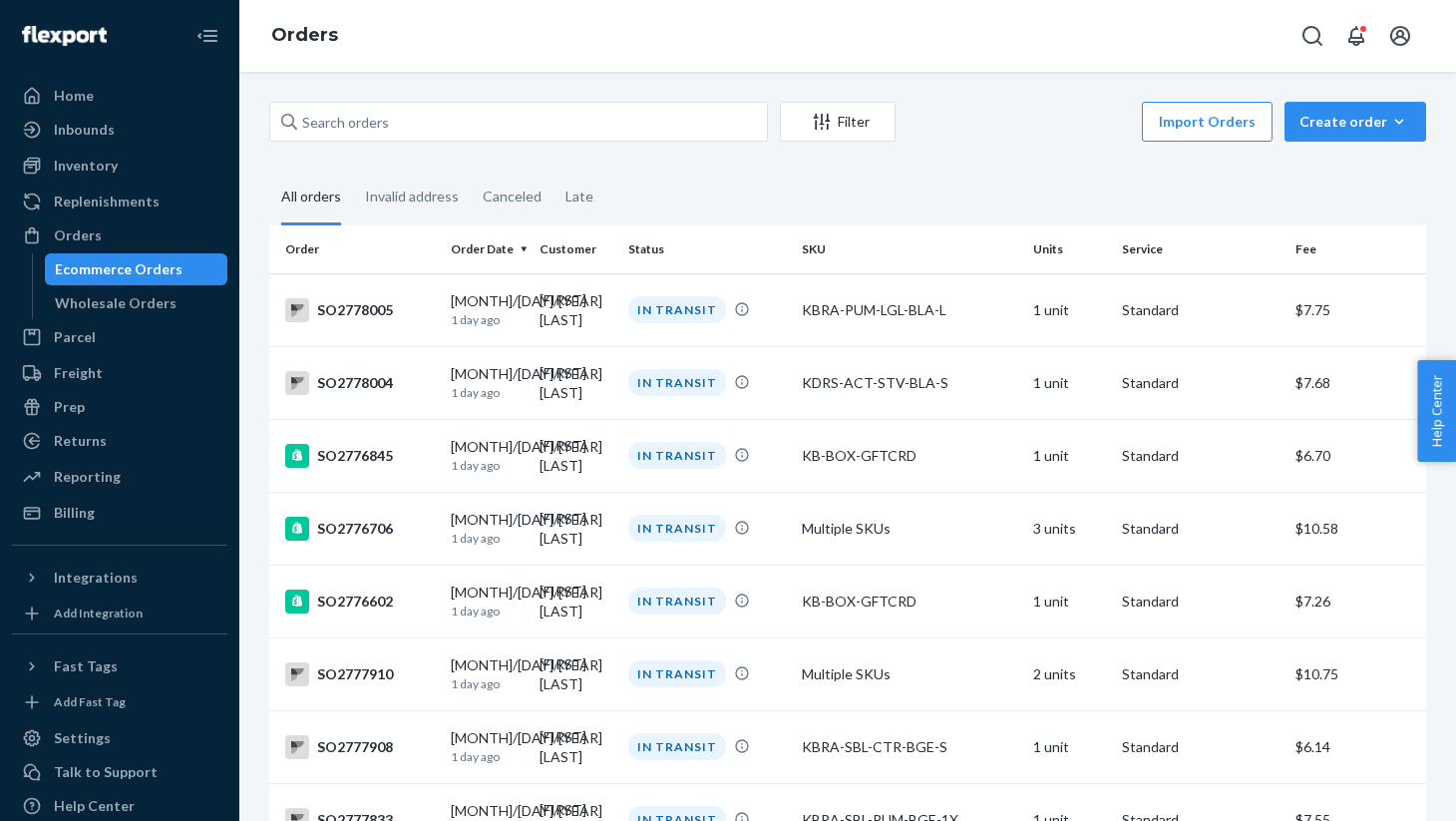drag, startPoint x: 403, startPoint y: 284, endPoint x: 493, endPoint y: 346, distance: 109.28861 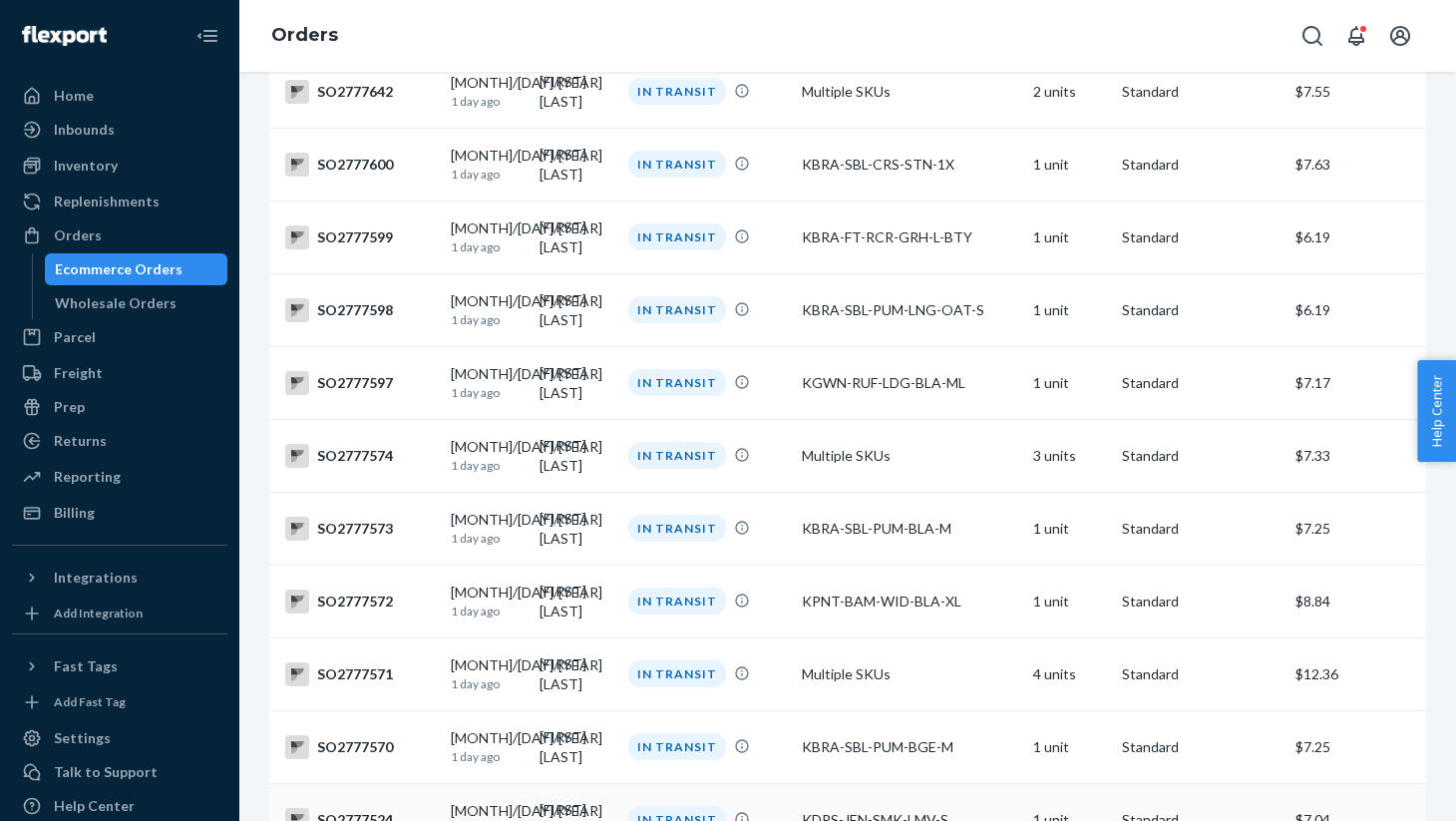 scroll, scrollTop: 1396, scrollLeft: 0, axis: vertical 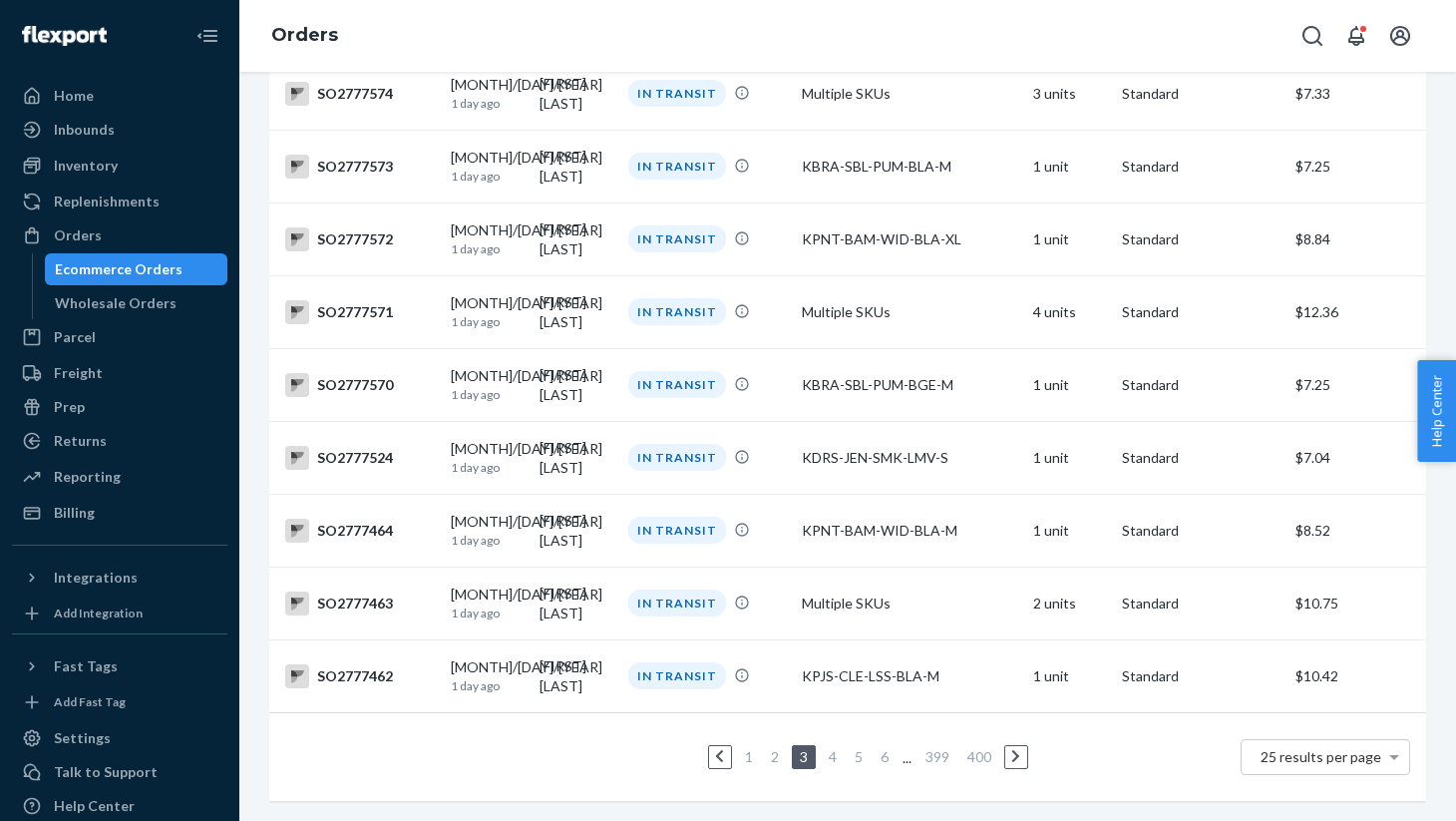 click on "2" at bounding box center [775, 756] 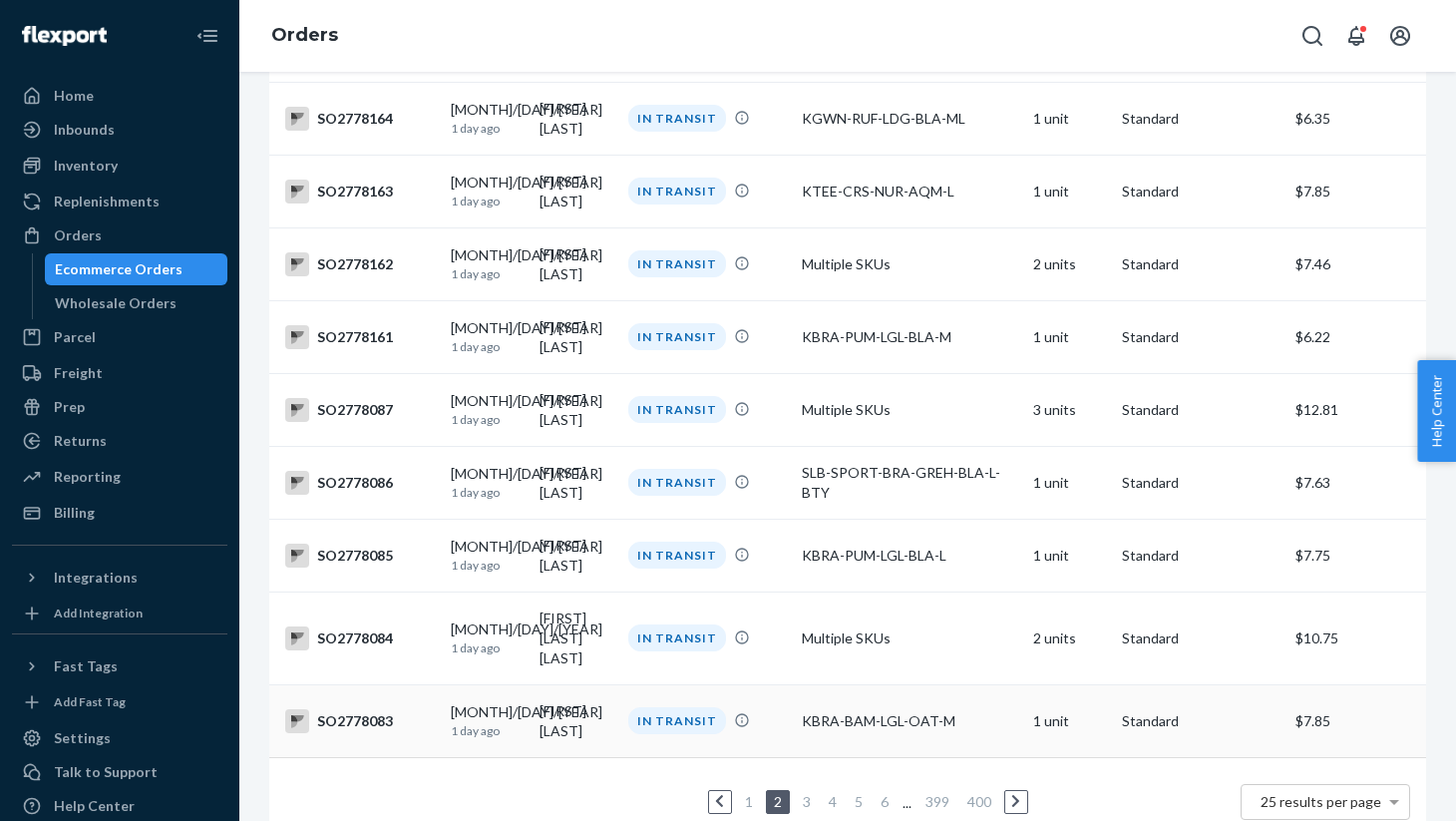 scroll, scrollTop: 1373, scrollLeft: 0, axis: vertical 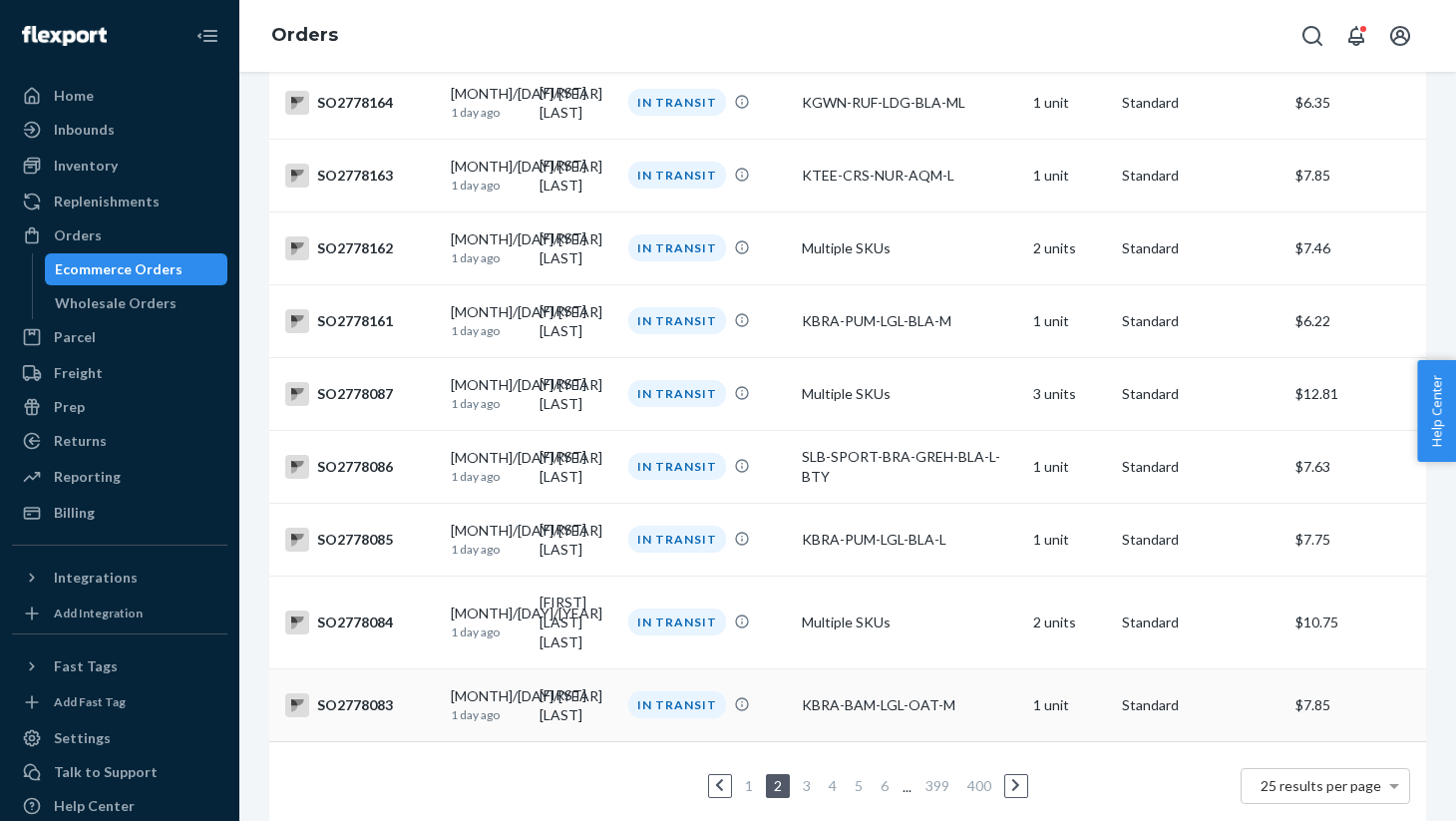 click on "SO2778083" at bounding box center (356, 704) 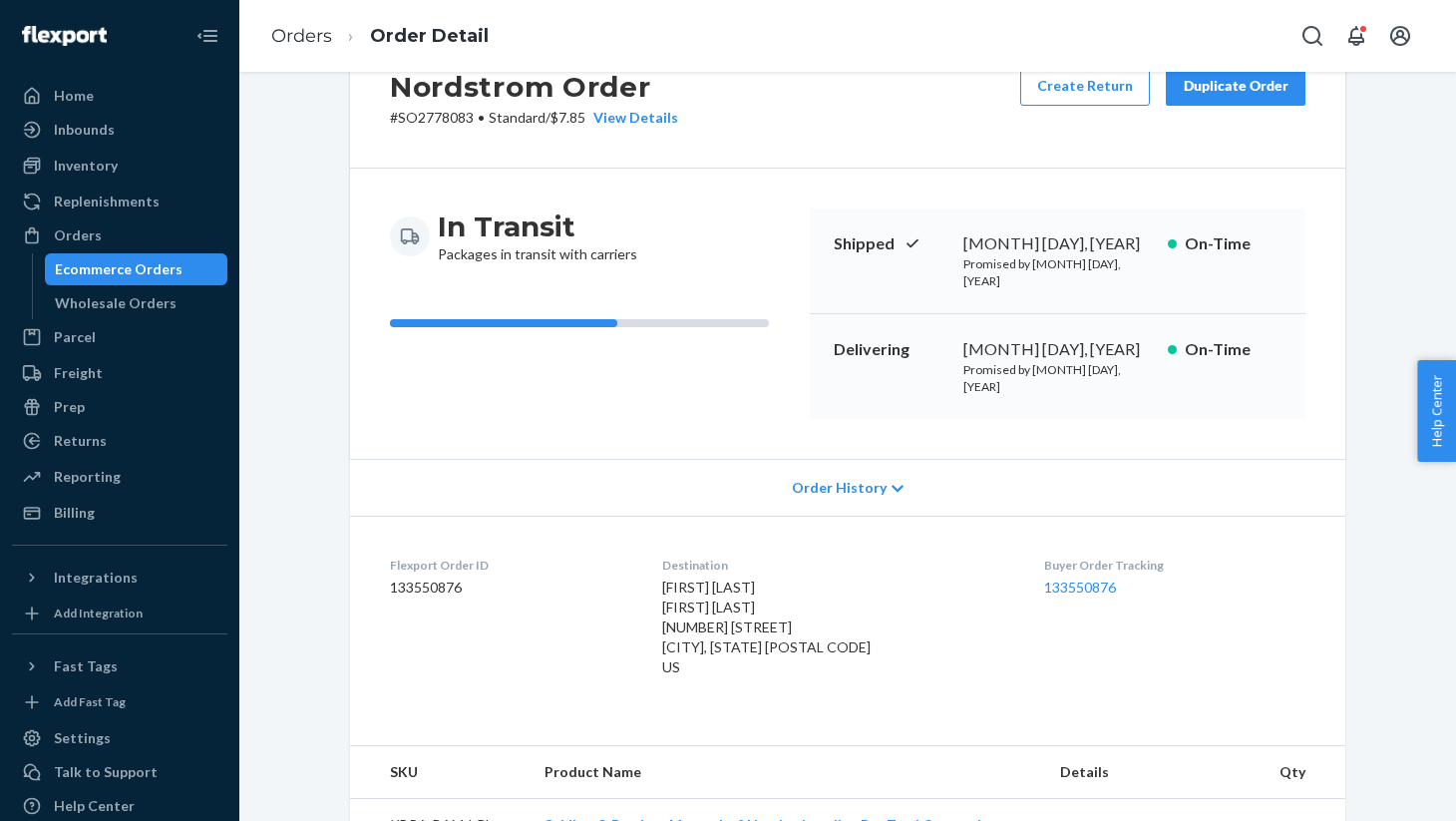 scroll, scrollTop: 0, scrollLeft: 0, axis: both 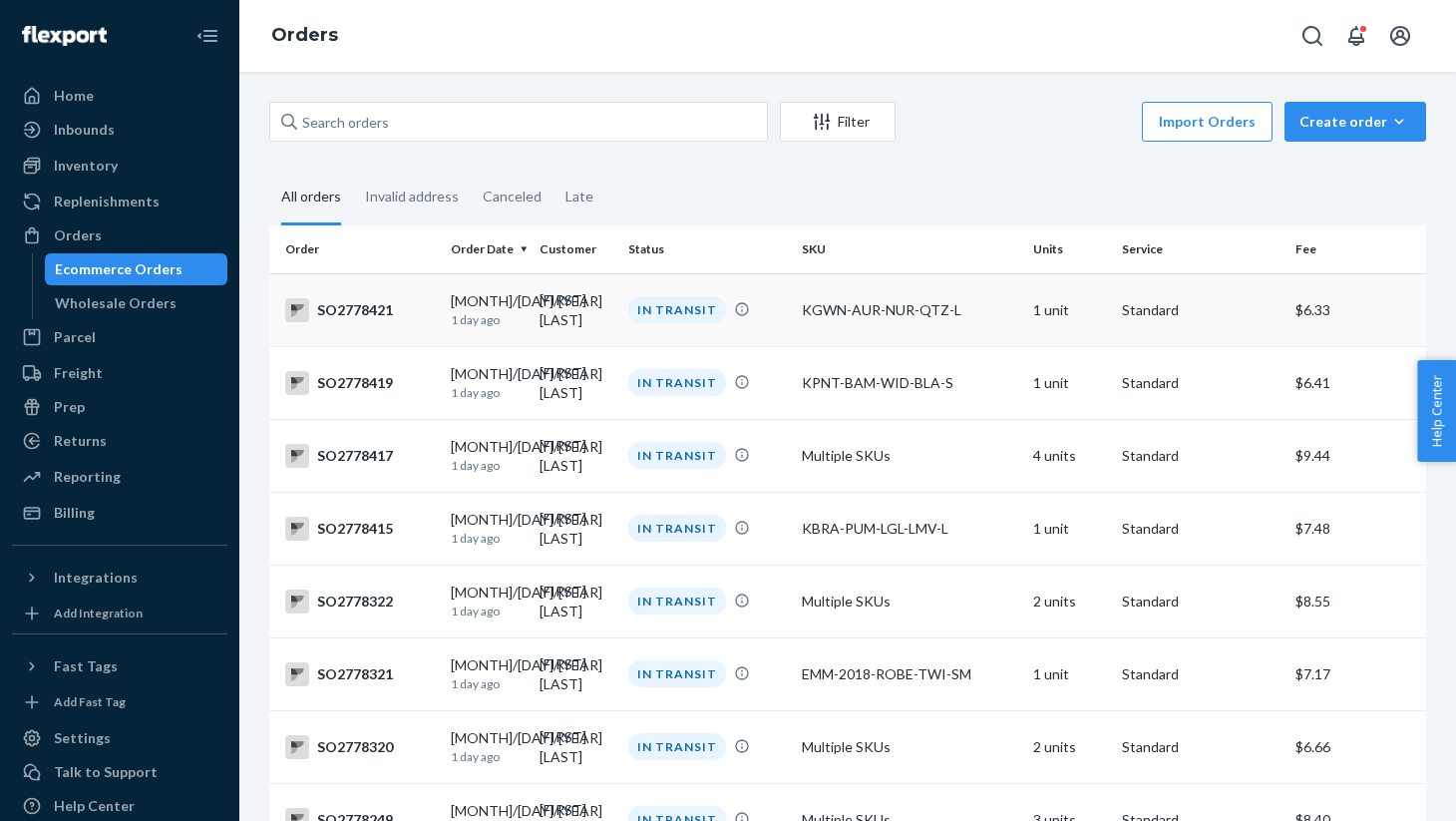 click on "SO2778421" at bounding box center [360, 310] 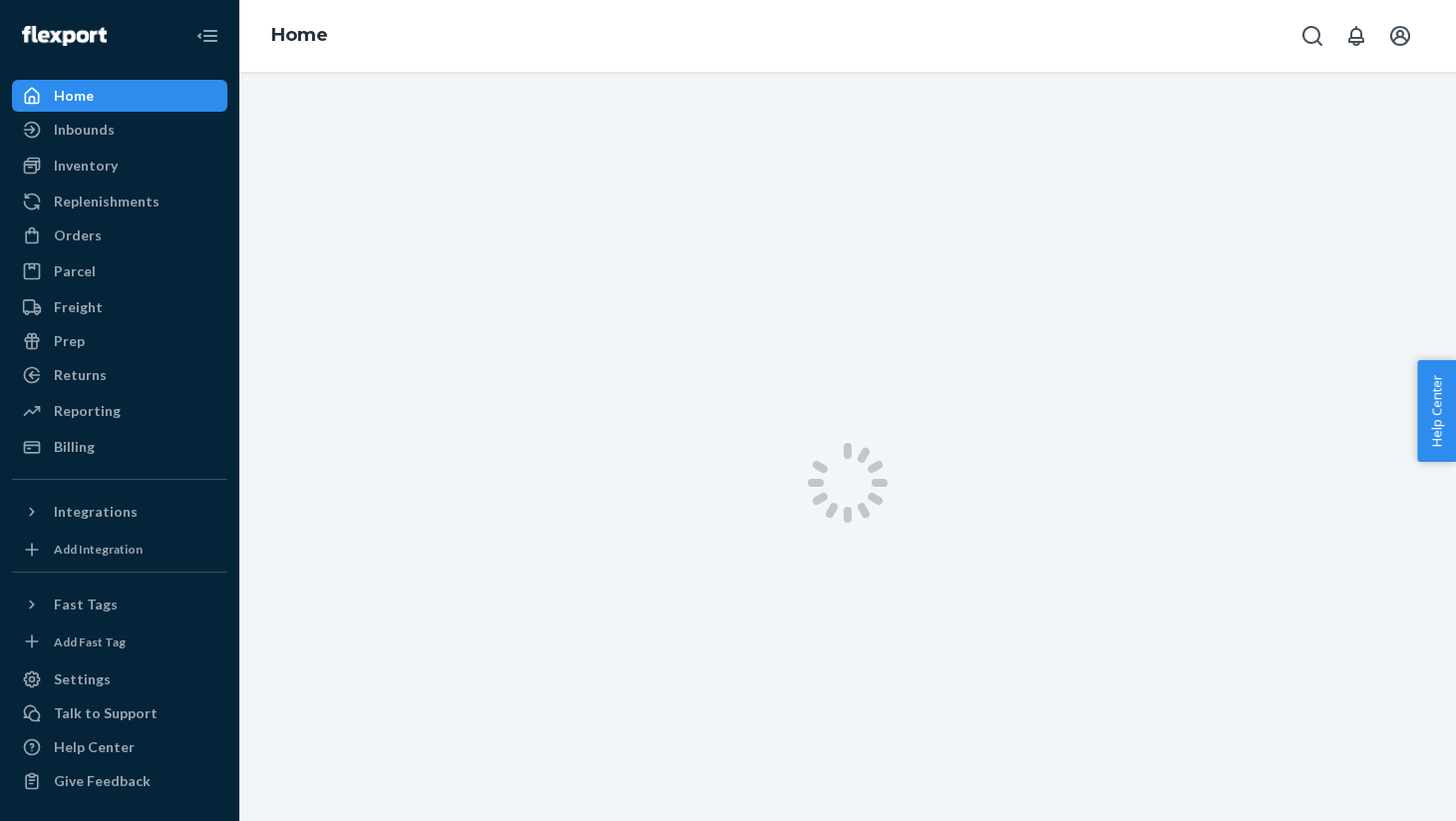 scroll, scrollTop: 0, scrollLeft: 0, axis: both 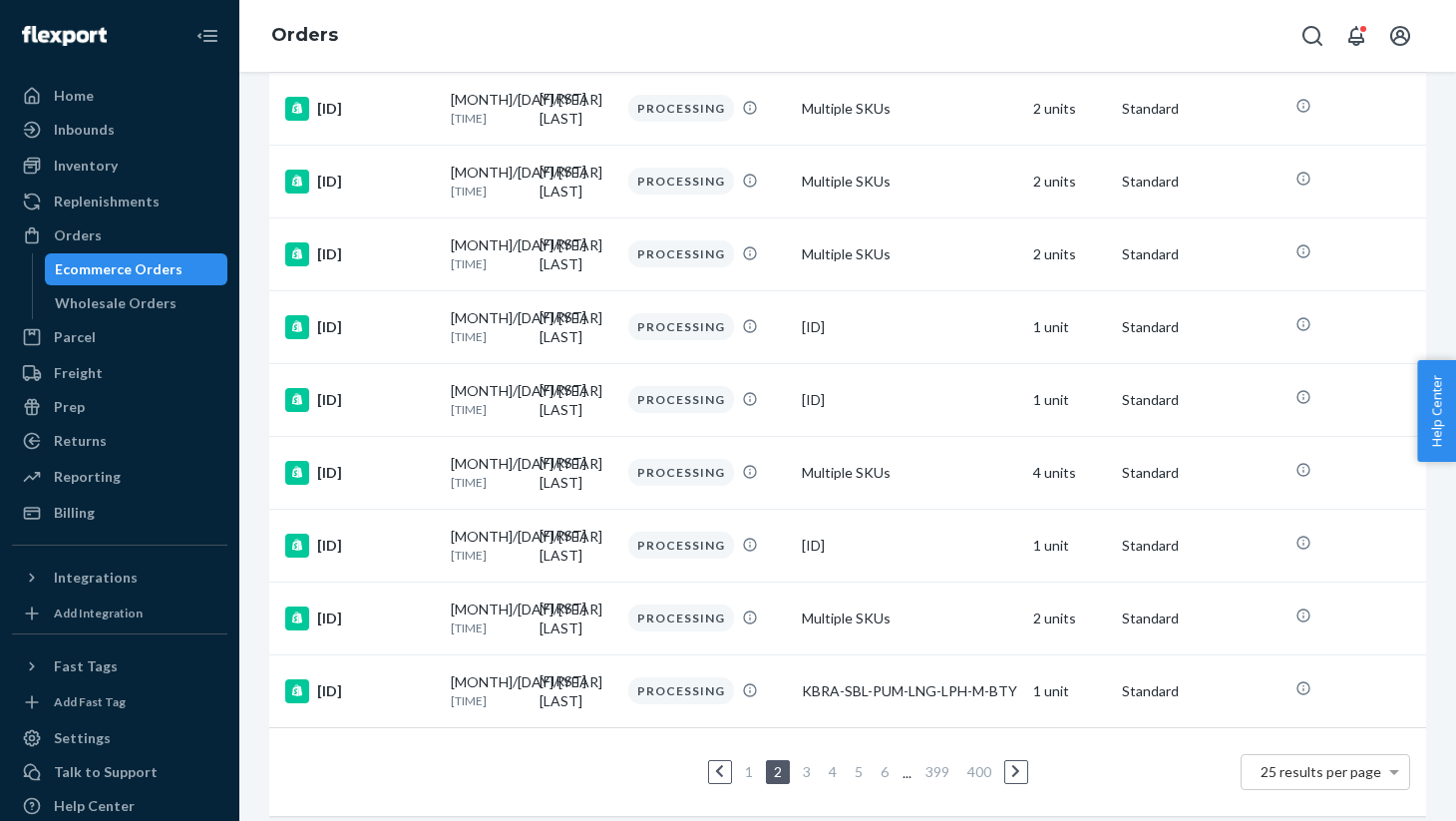 click on "3" at bounding box center [807, 771] 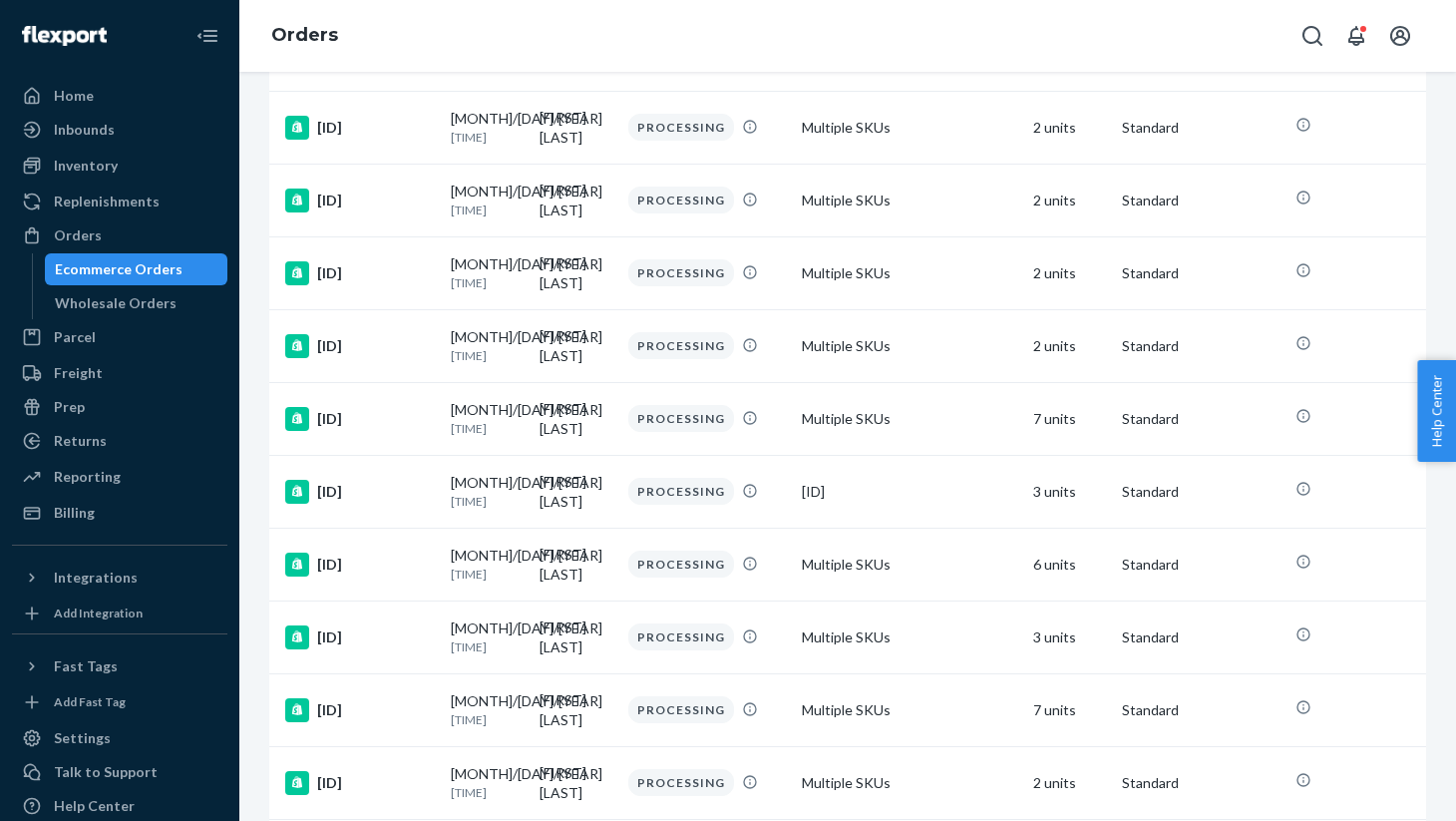 scroll, scrollTop: 1387, scrollLeft: 0, axis: vertical 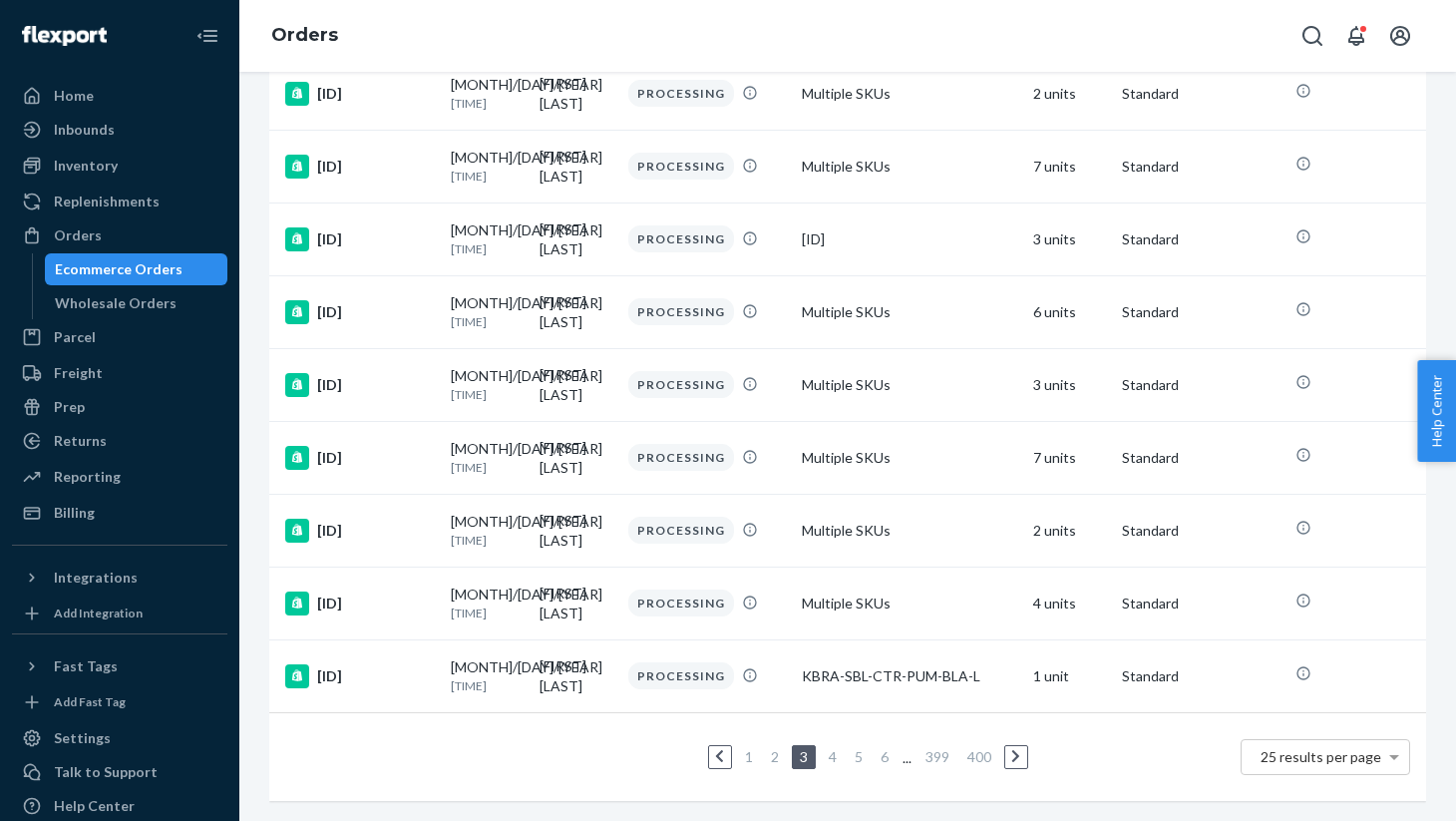 click on "4" at bounding box center (833, 756) 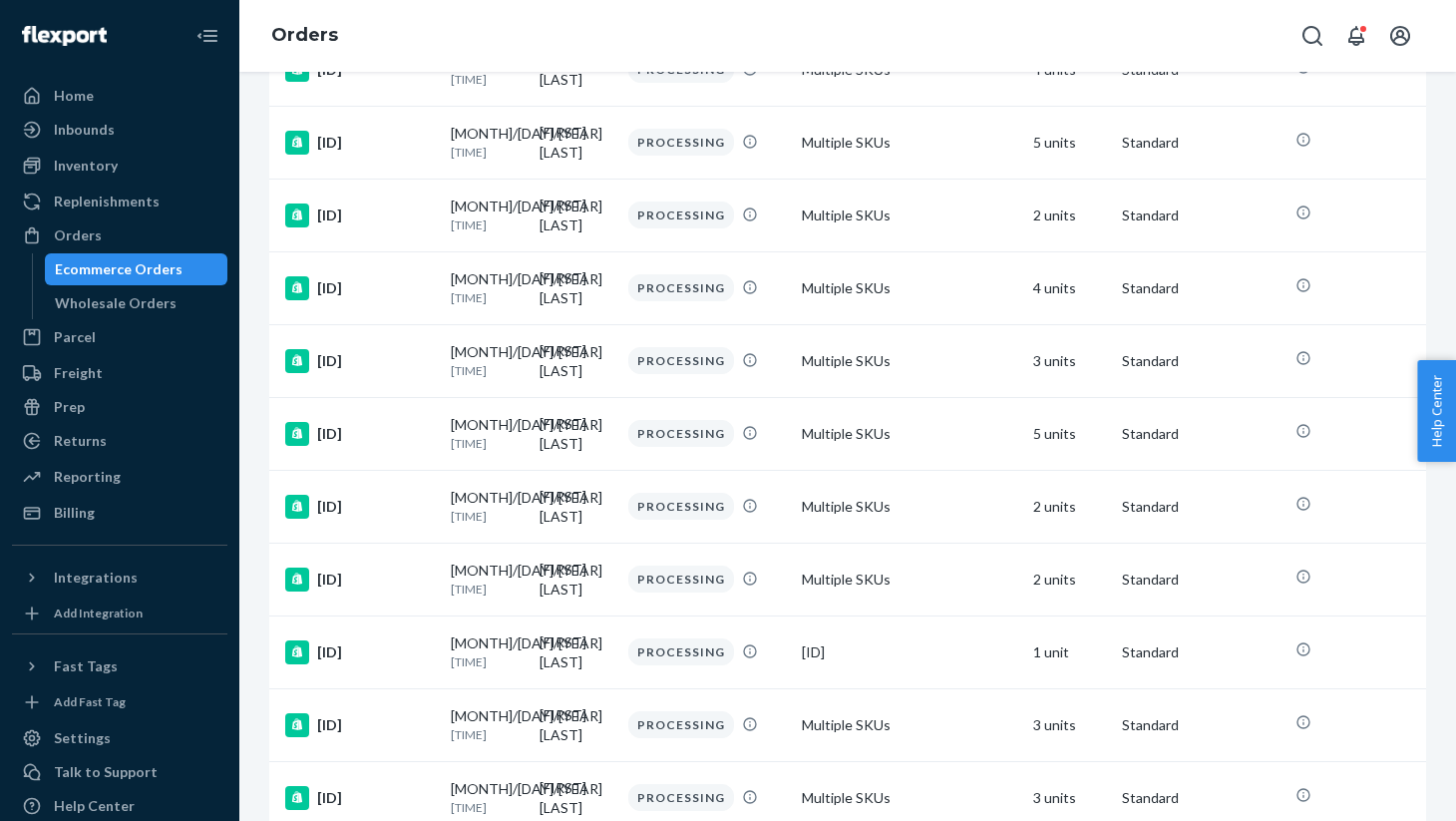 scroll, scrollTop: 1373, scrollLeft: 0, axis: vertical 